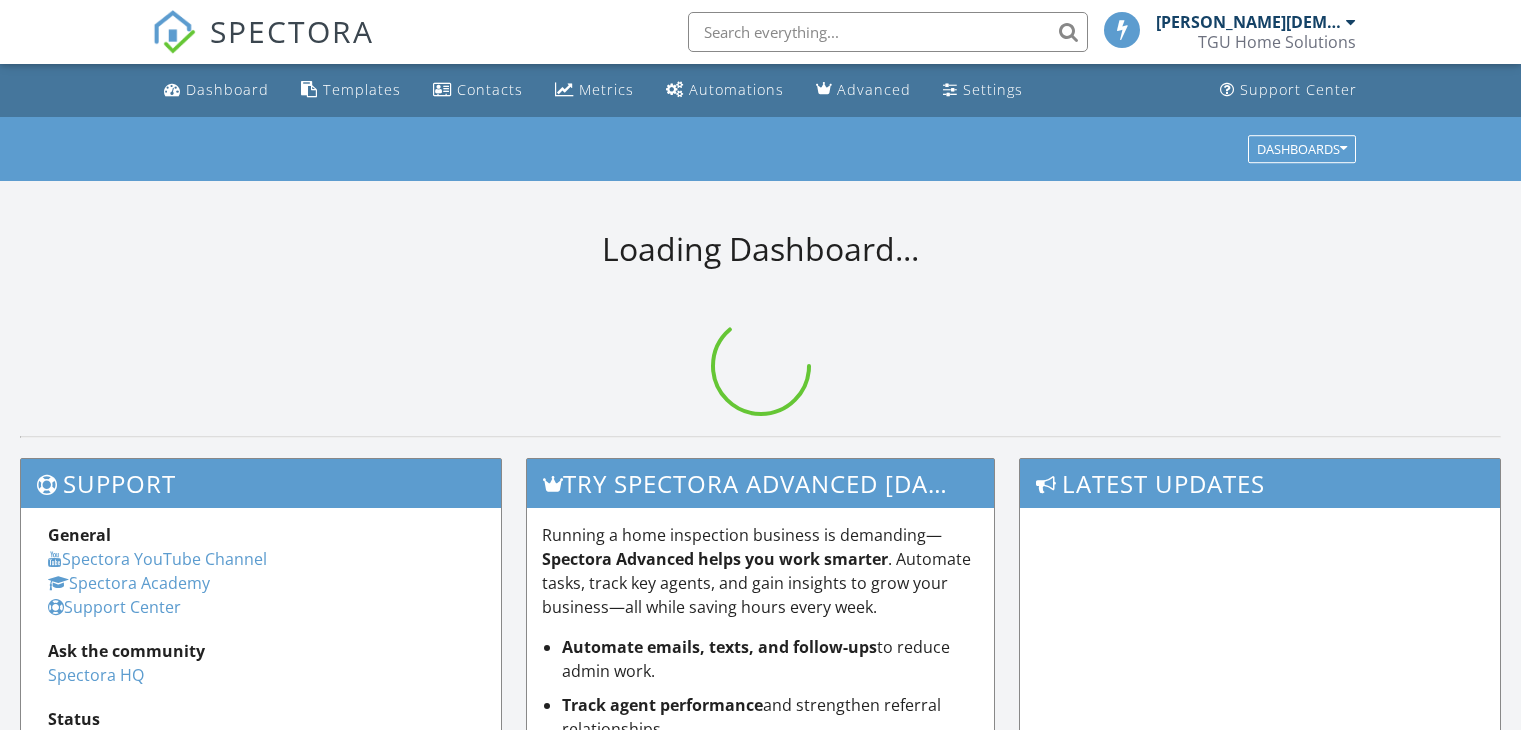 scroll, scrollTop: 0, scrollLeft: 0, axis: both 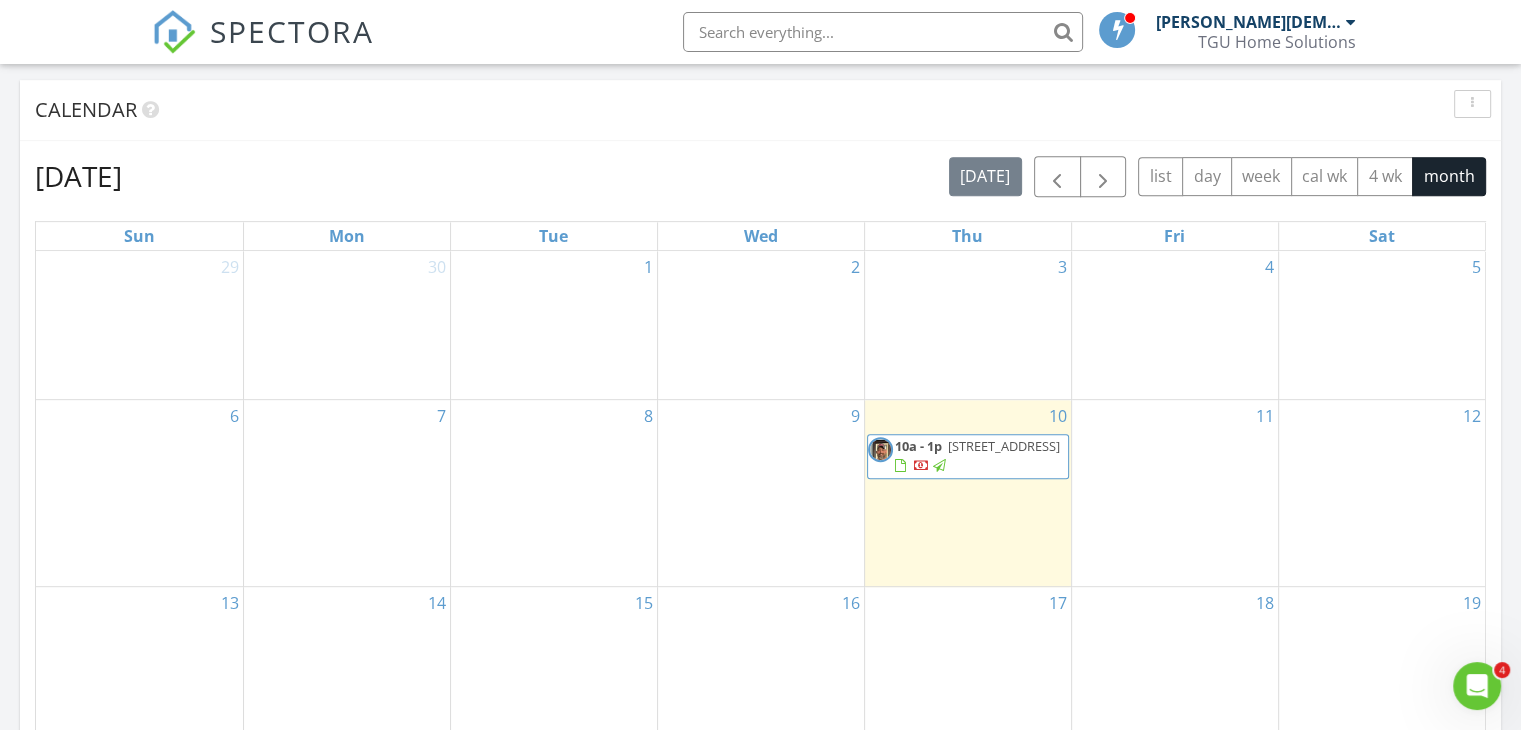 click on "[STREET_ADDRESS]" at bounding box center (1004, 446) 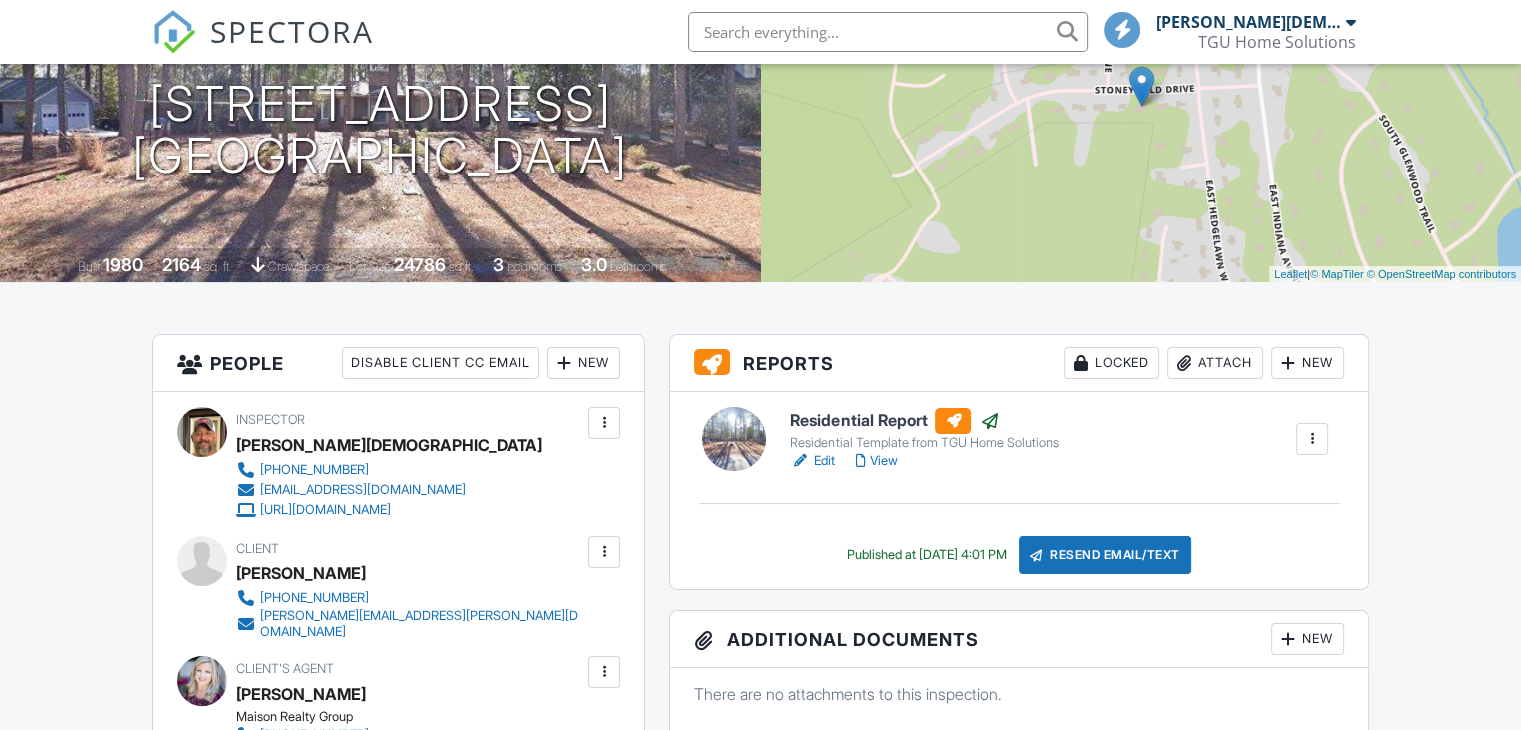 scroll, scrollTop: 700, scrollLeft: 0, axis: vertical 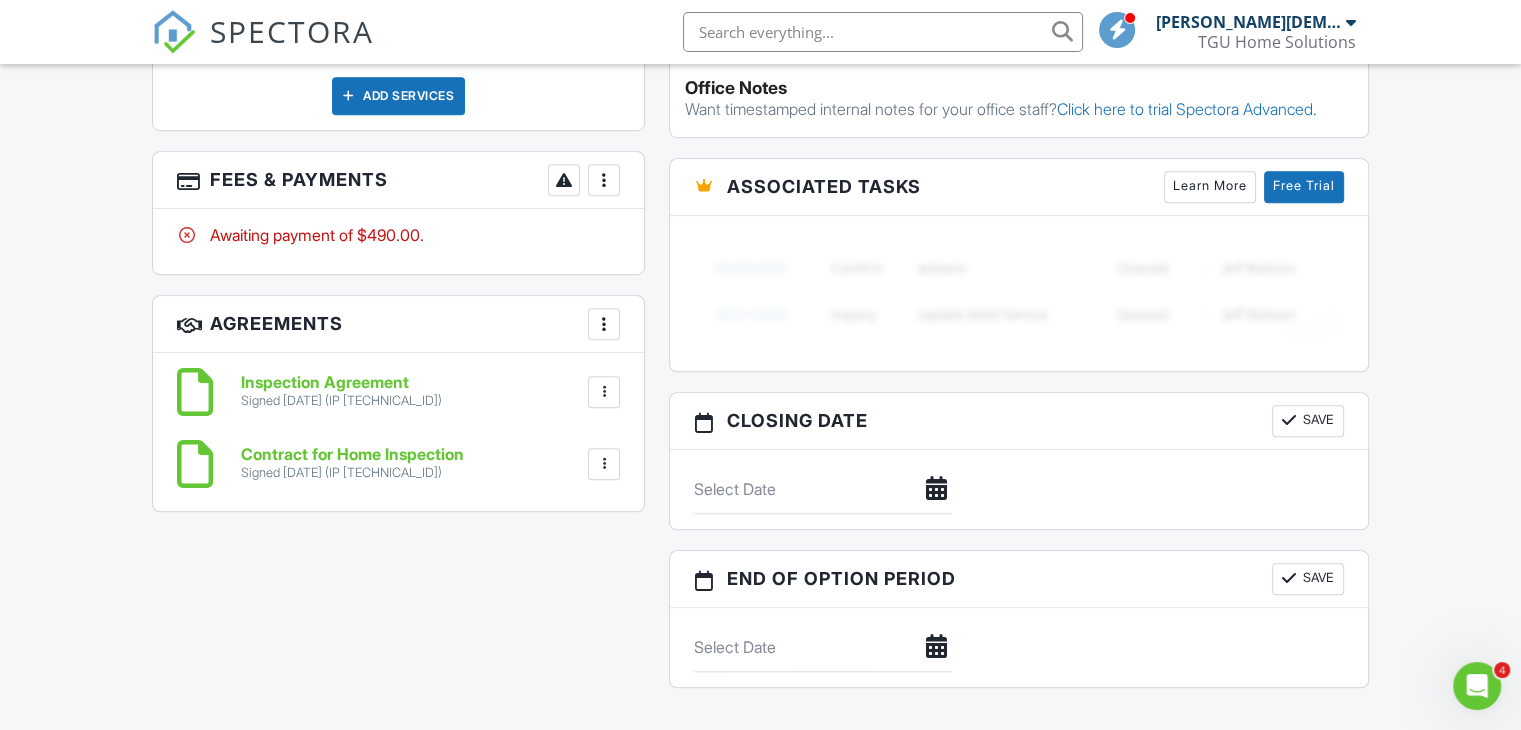 click at bounding box center [604, 180] 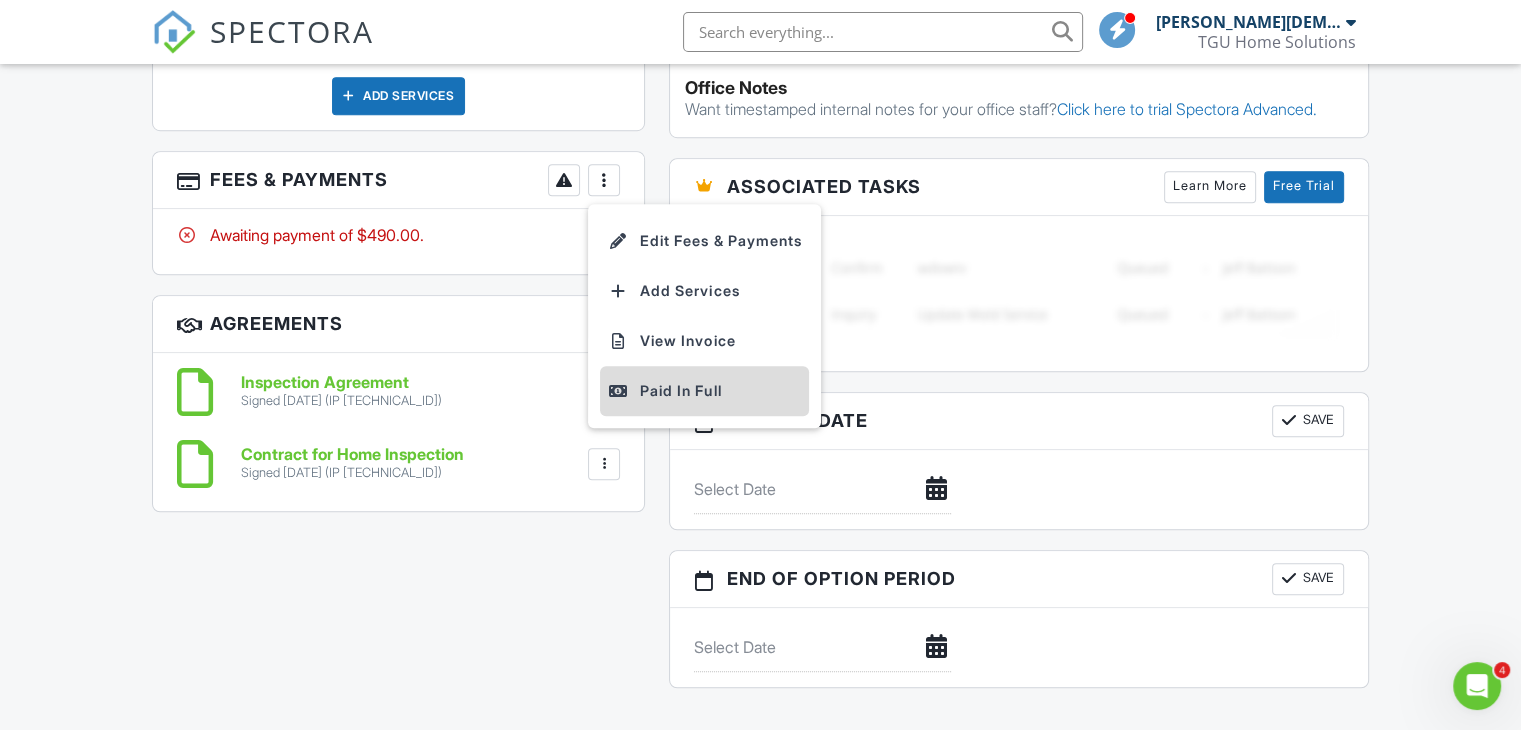 click on "Paid In Full" at bounding box center [704, 391] 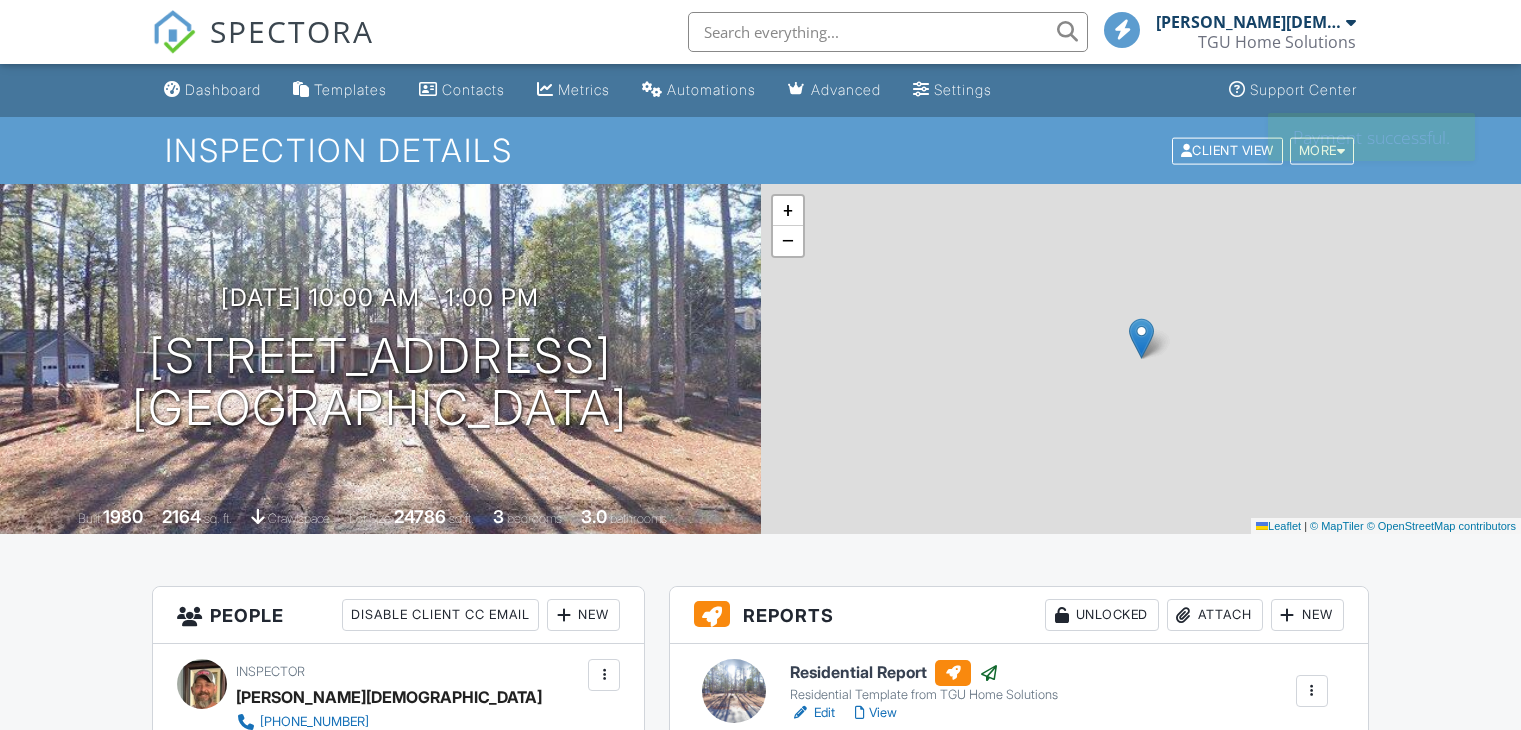 scroll, scrollTop: 0, scrollLeft: 0, axis: both 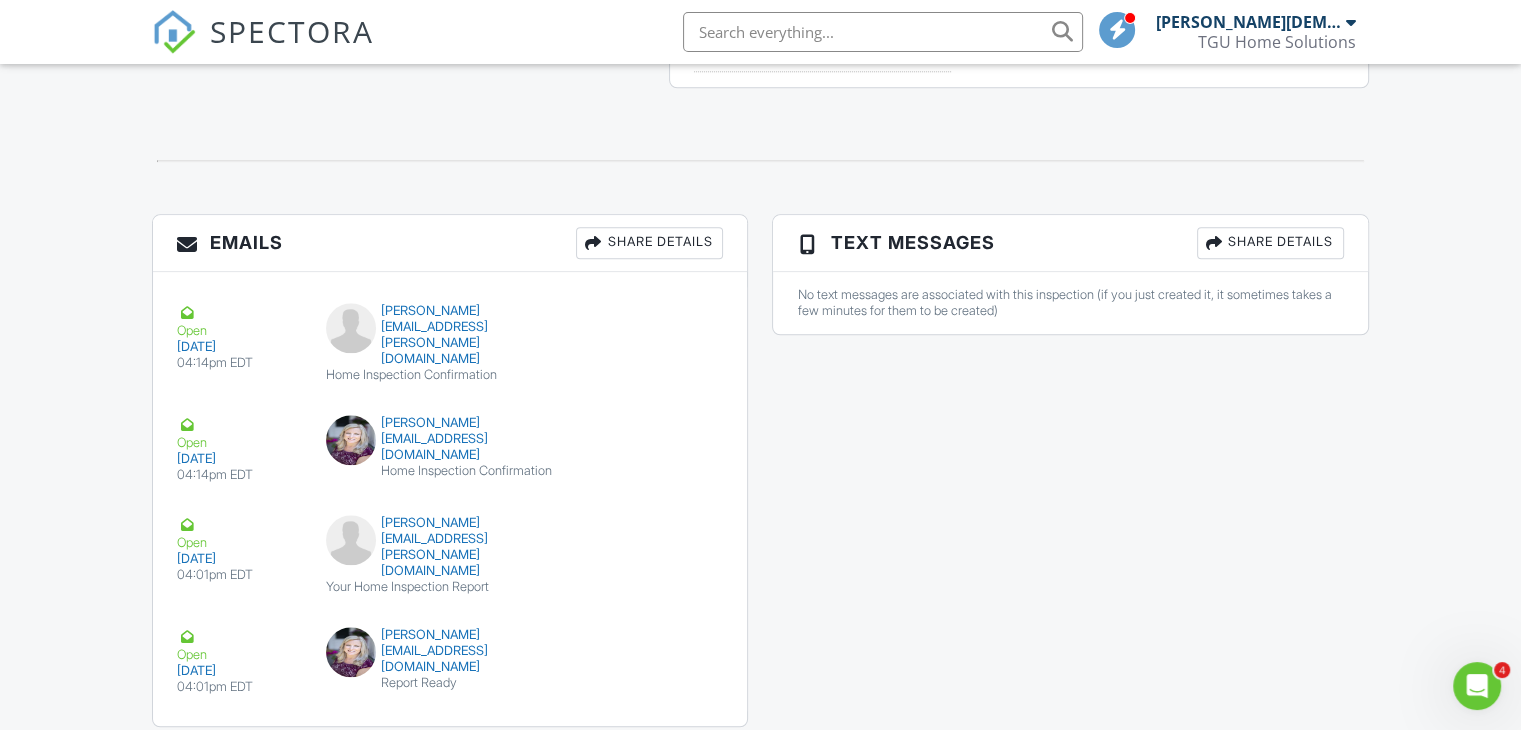 click 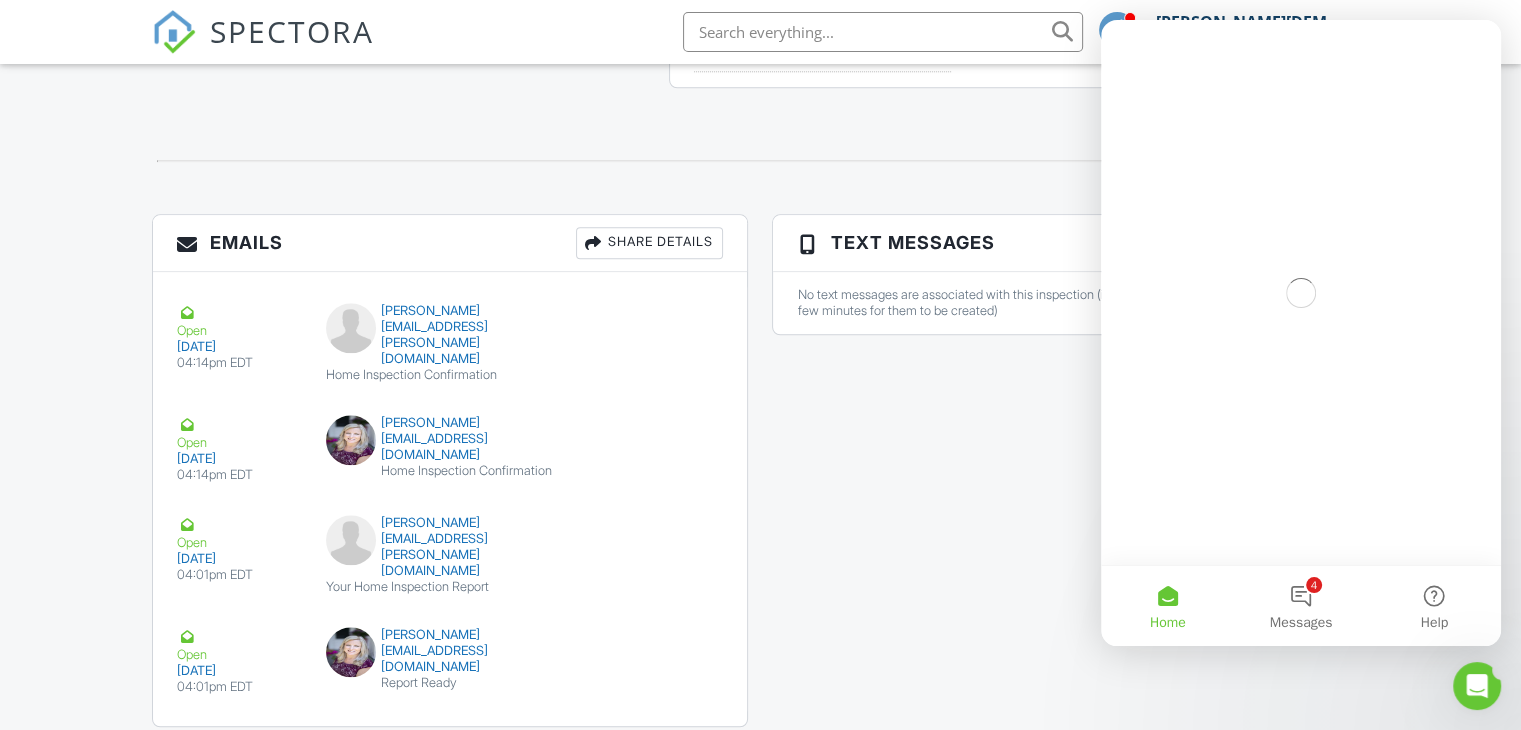 scroll, scrollTop: 0, scrollLeft: 0, axis: both 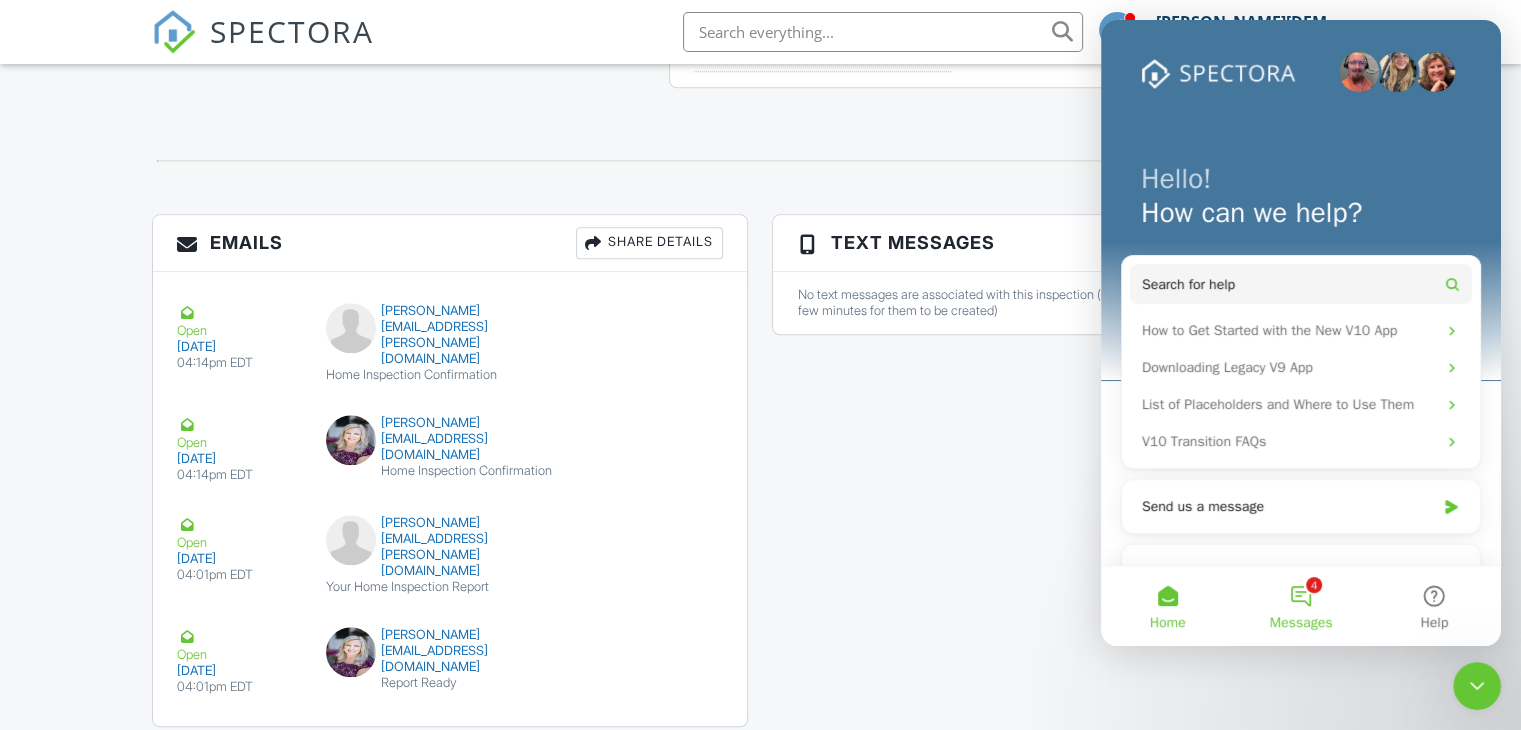 click on "4 Messages" at bounding box center (1300, 606) 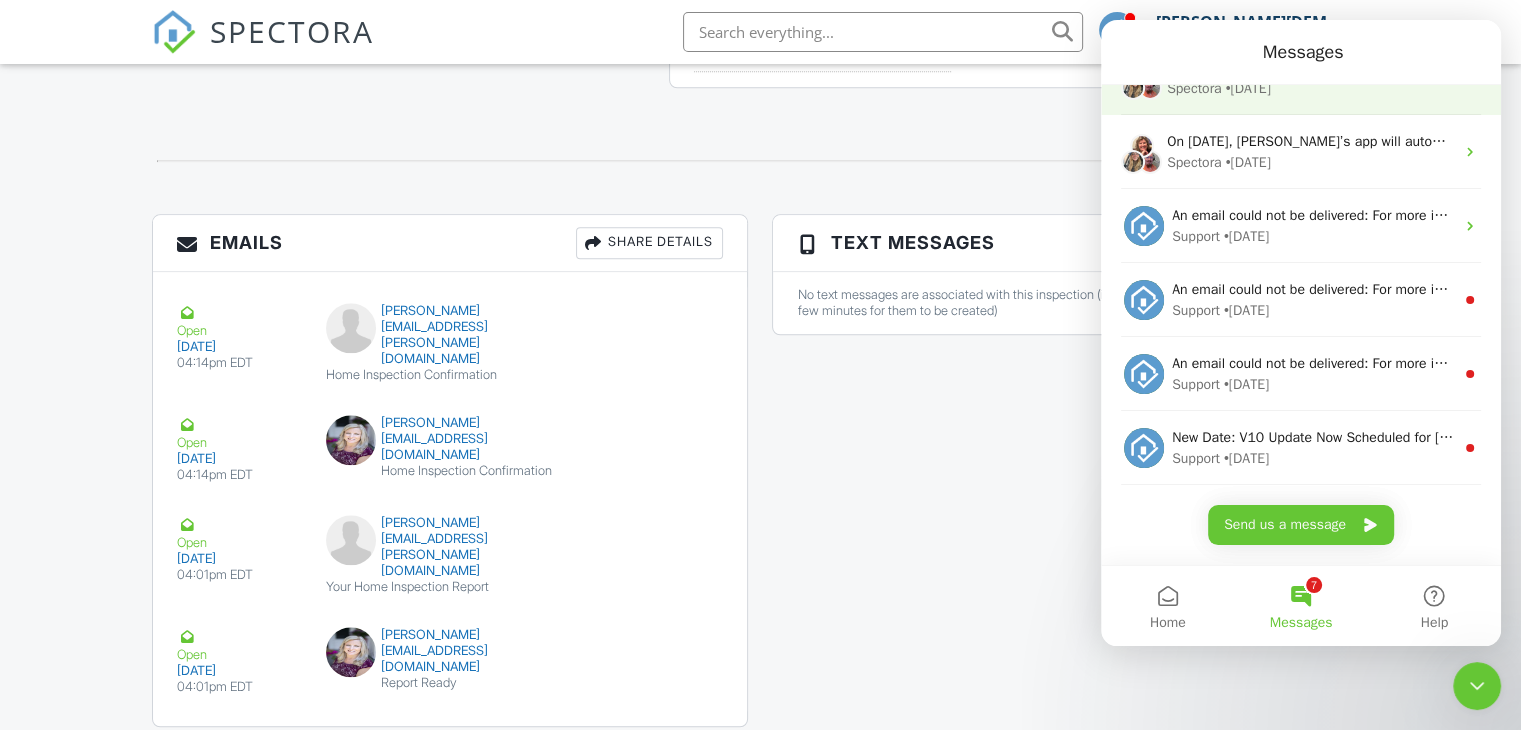 scroll, scrollTop: 0, scrollLeft: 0, axis: both 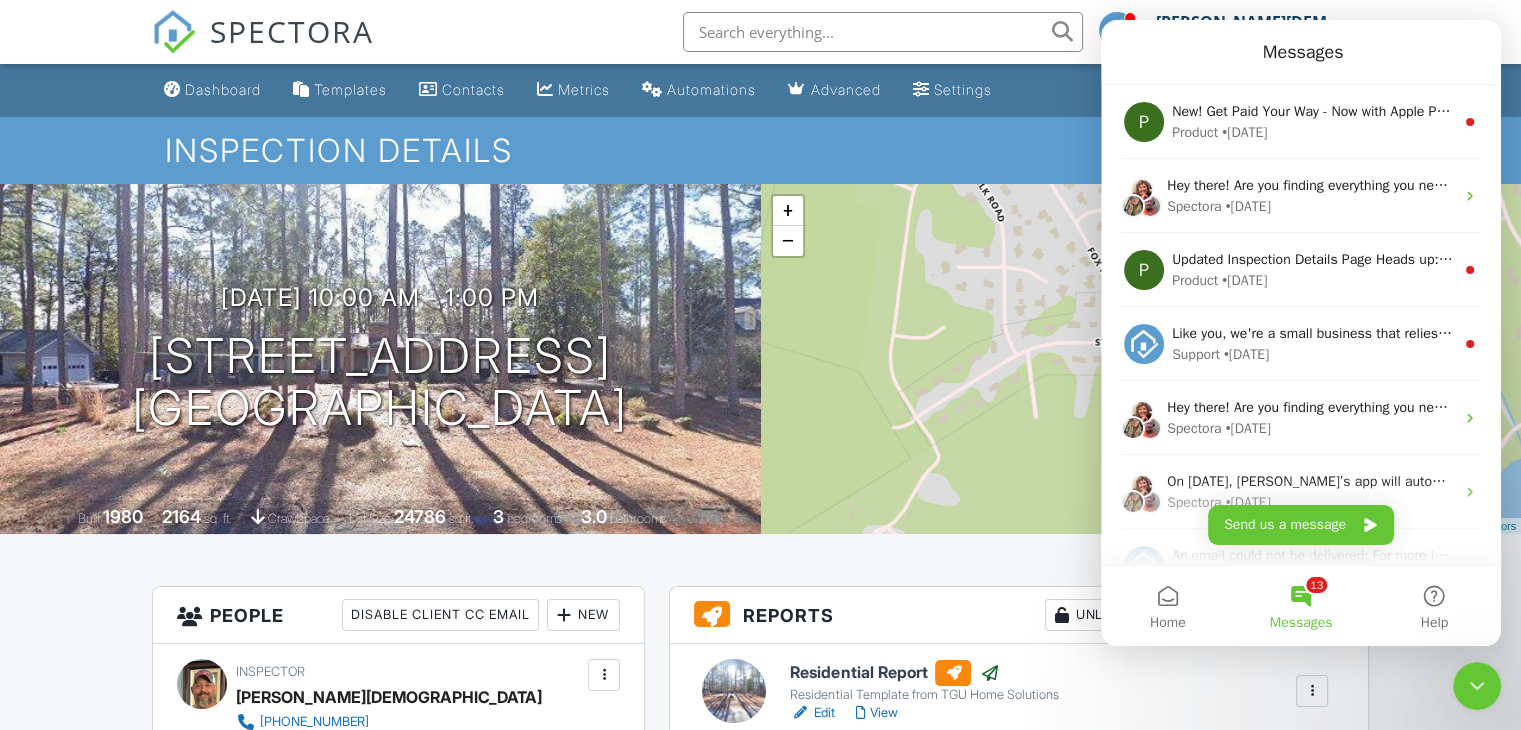 click on "Reports
Unlocked
Attach
New" at bounding box center (1019, 615) 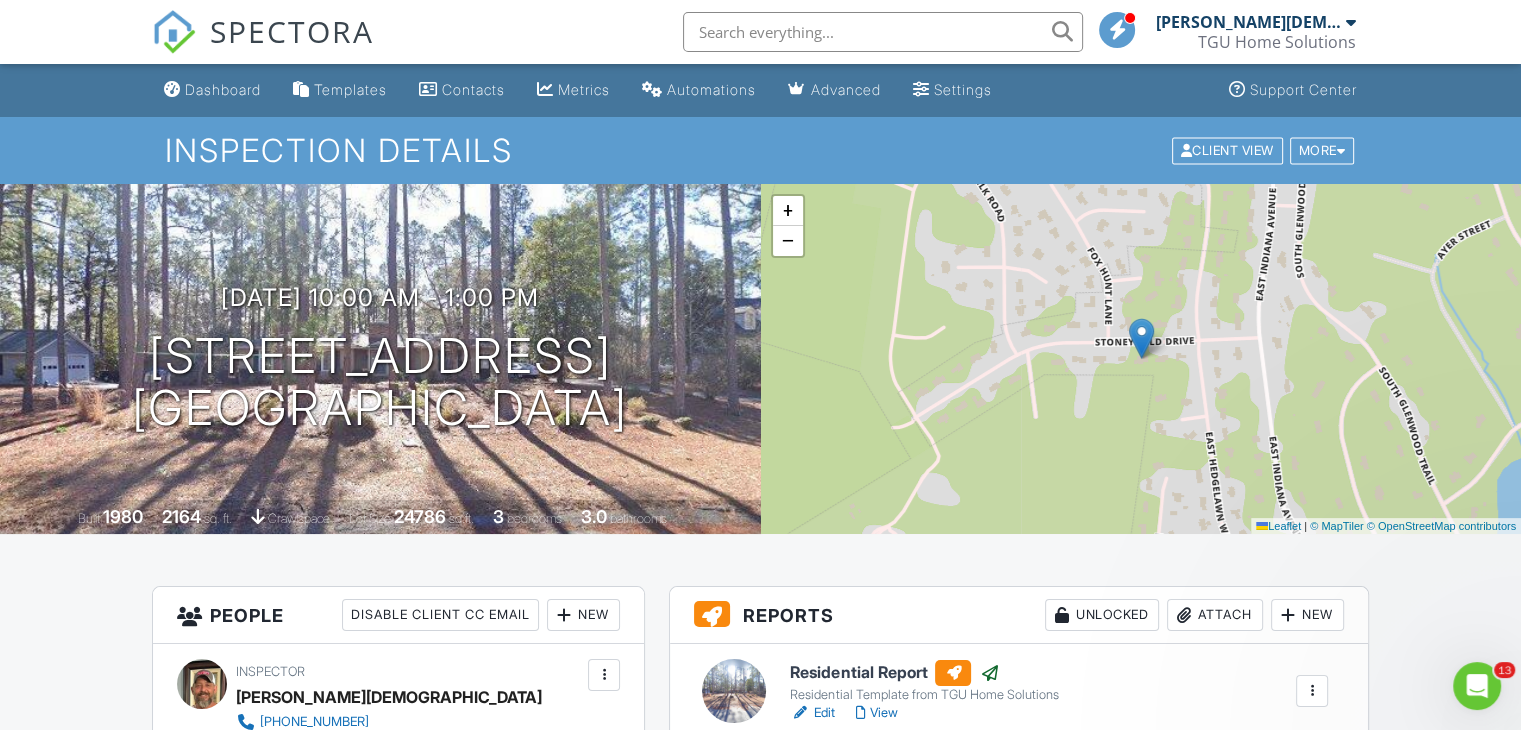 scroll, scrollTop: 0, scrollLeft: 0, axis: both 